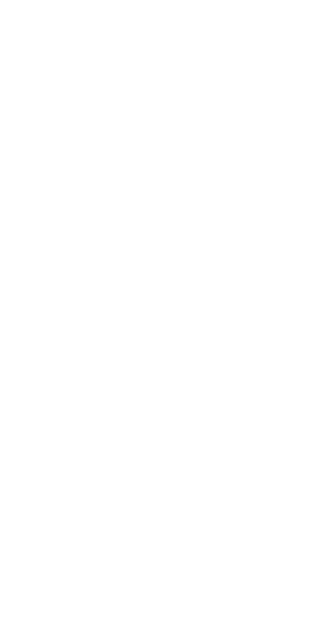 scroll, scrollTop: 0, scrollLeft: 0, axis: both 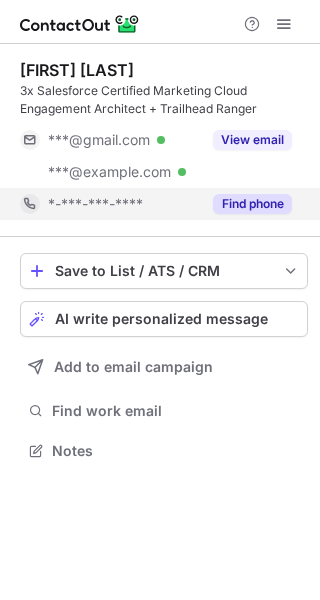 click on "Find phone" at bounding box center [252, 204] 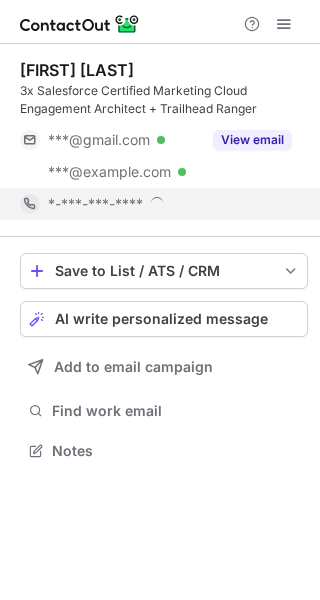scroll, scrollTop: 10, scrollLeft: 10, axis: both 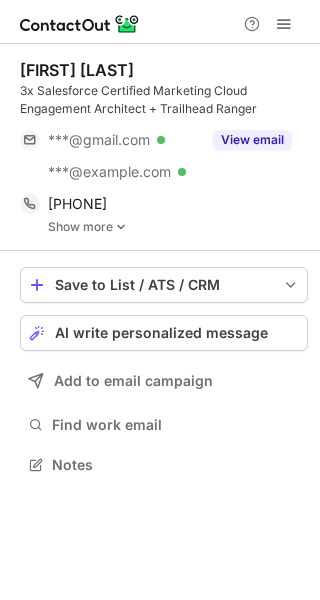 click at bounding box center (121, 227) 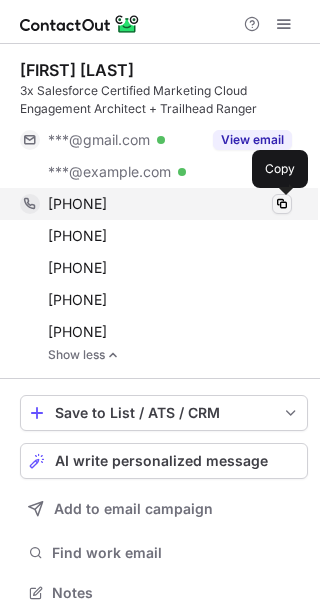 click at bounding box center (282, 204) 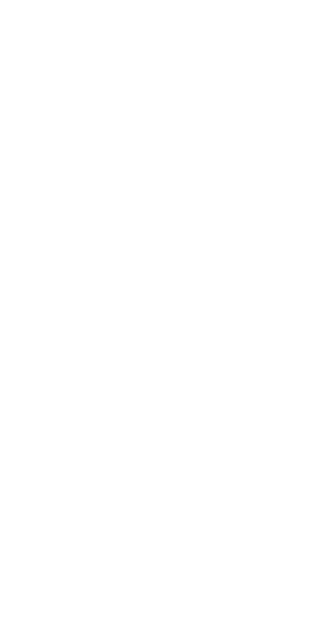 scroll, scrollTop: 0, scrollLeft: 0, axis: both 